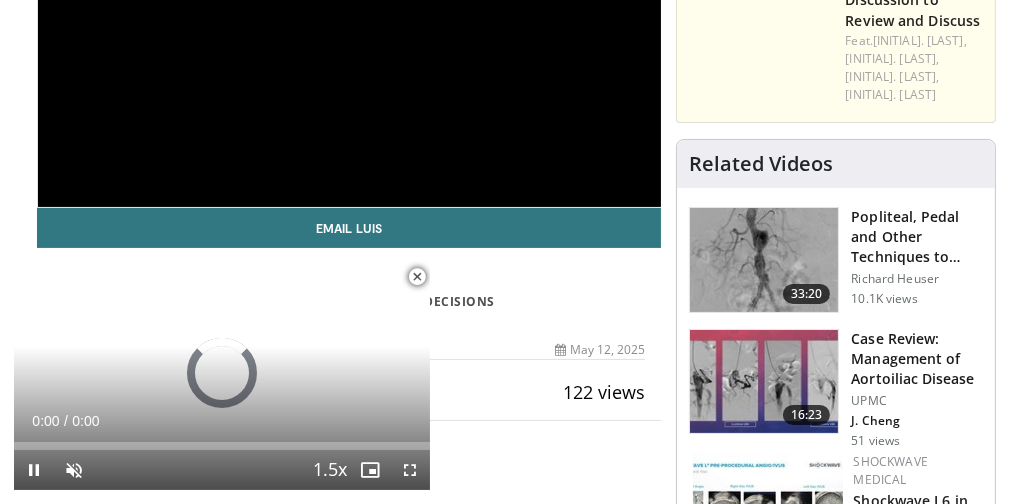 scroll, scrollTop: 373, scrollLeft: 0, axis: vertical 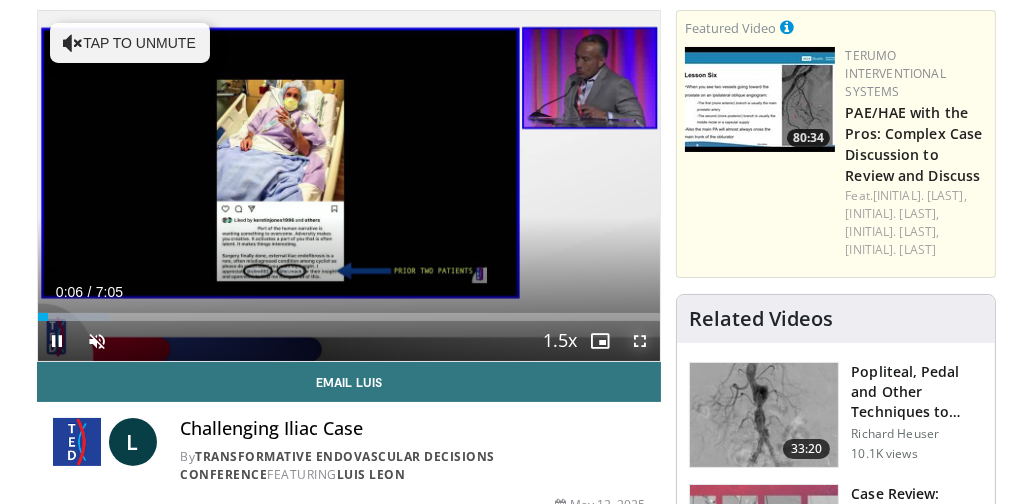 click at bounding box center (640, 341) 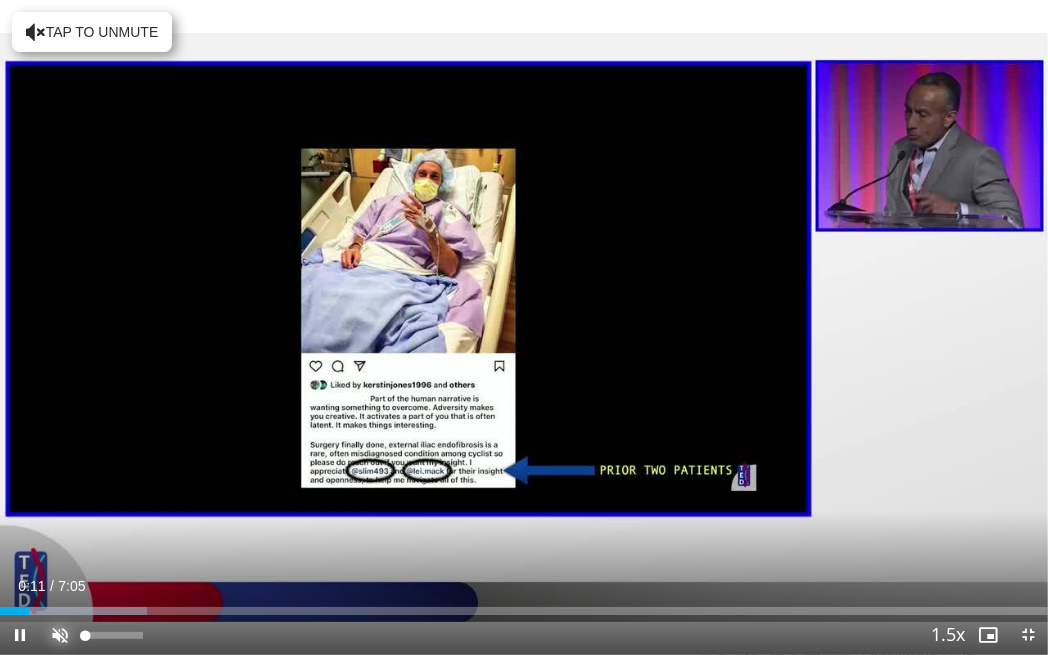 click at bounding box center (60, 635) 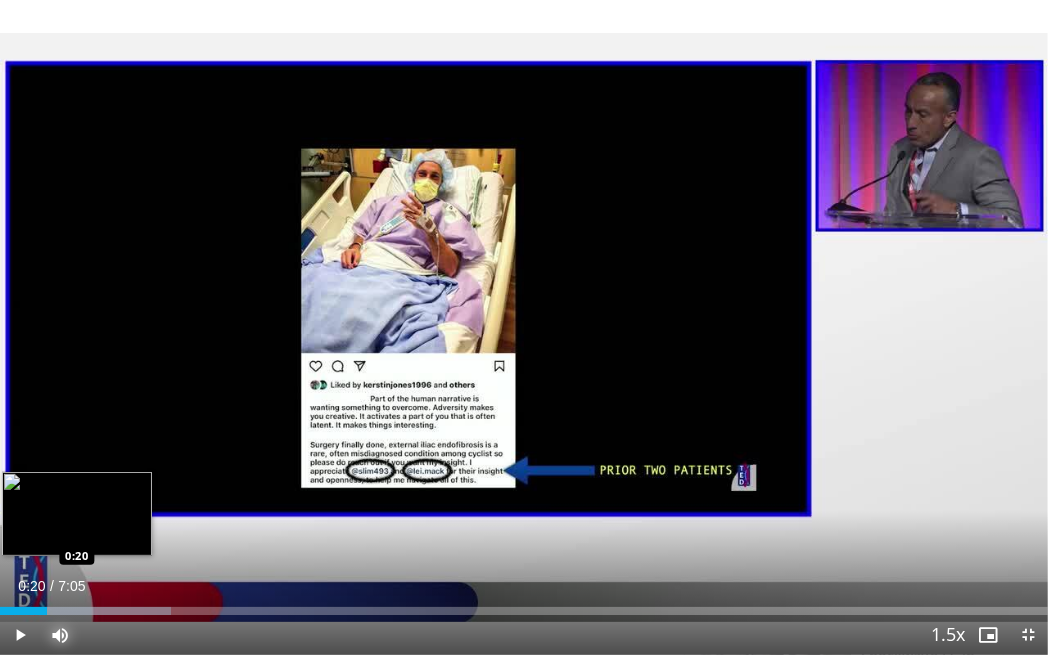 click at bounding box center (85, 611) 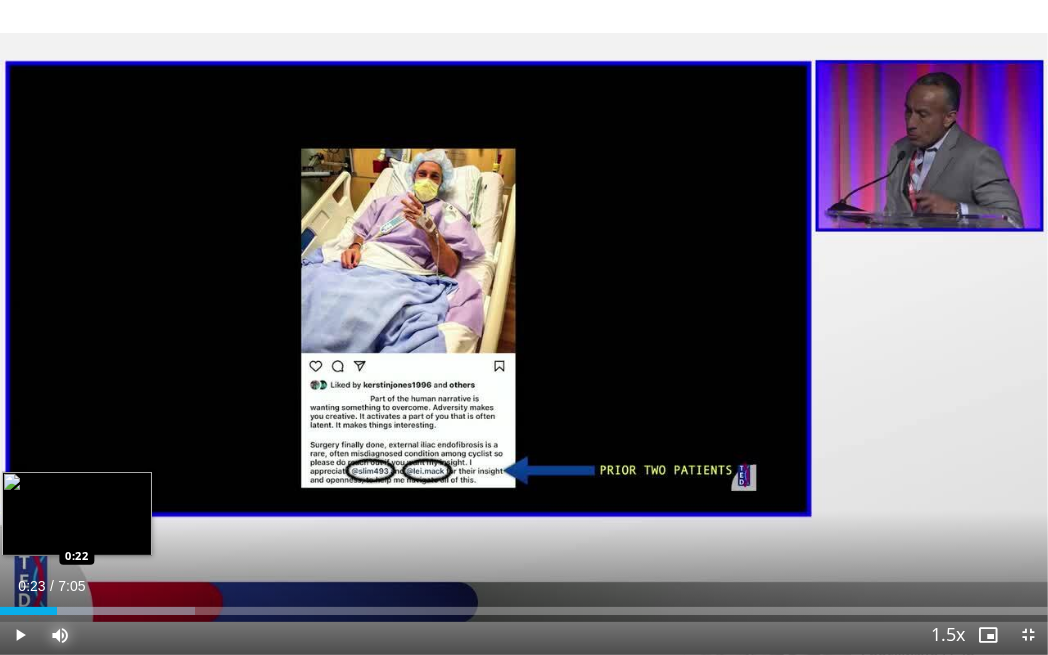 click on "Loaded :  18.65% 0:23 0:22" at bounding box center (524, 611) 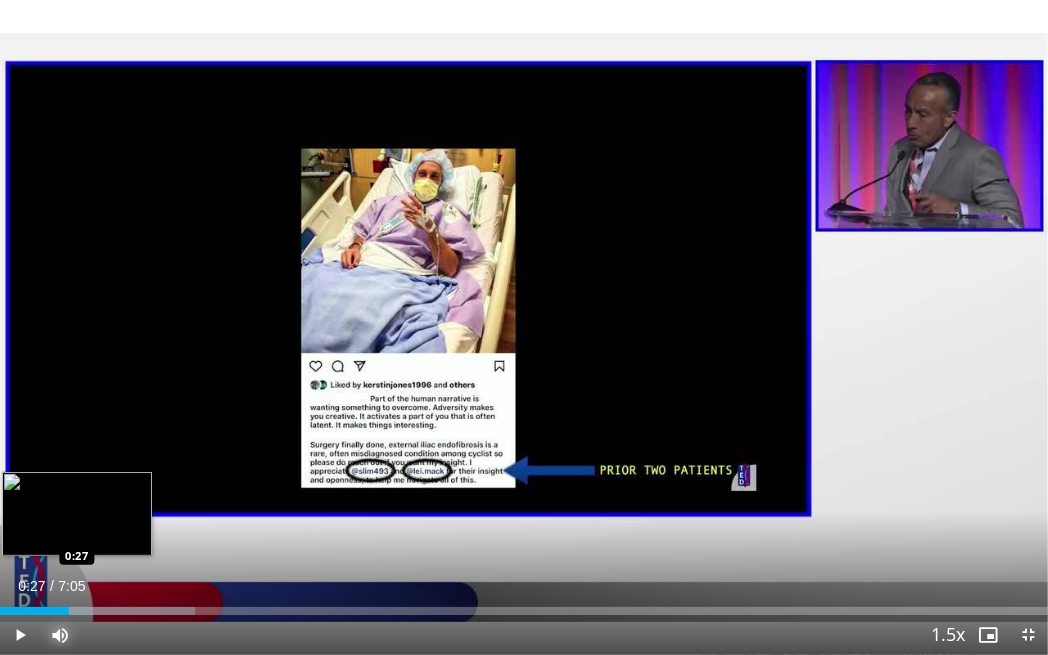 click on "Loaded :  18.65% 0:27 0:27" at bounding box center [524, 611] 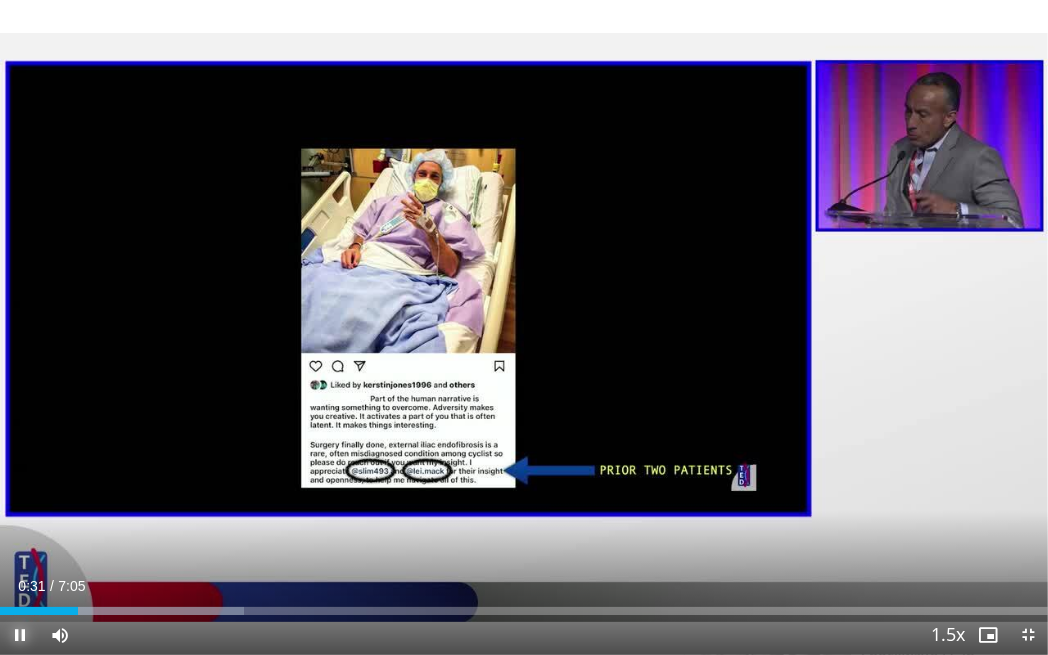 click at bounding box center (20, 635) 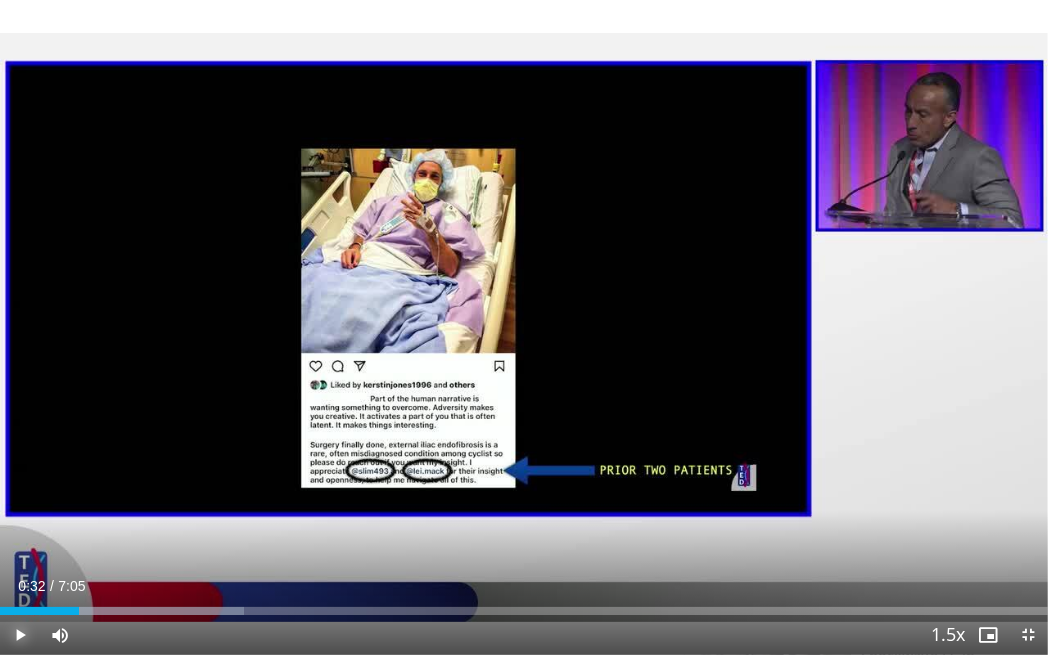 click at bounding box center [20, 635] 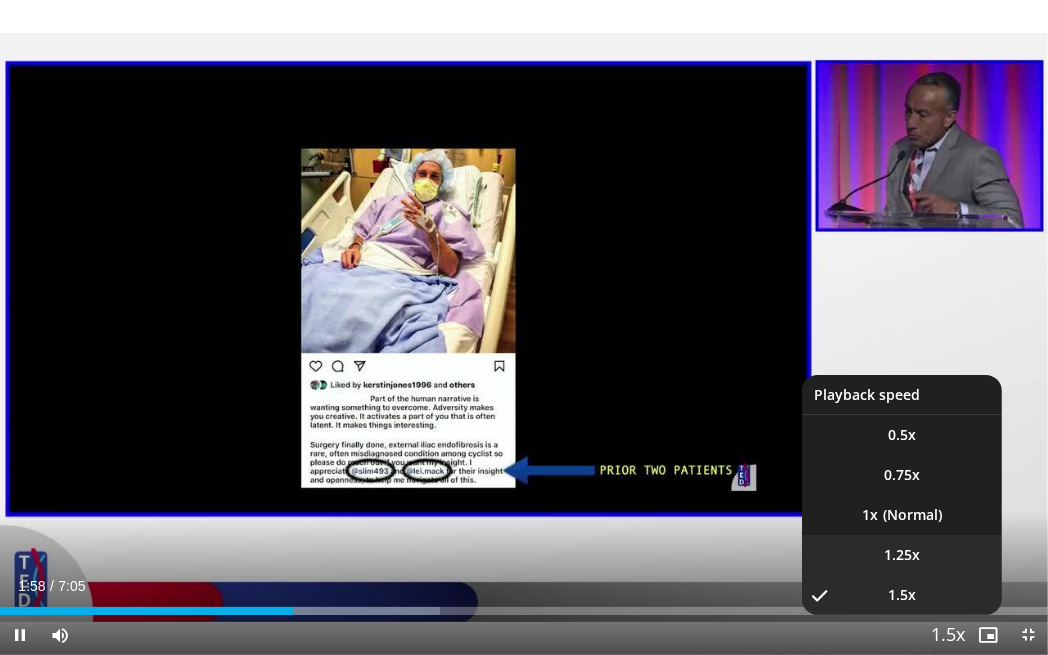 click on "1.25x" at bounding box center (902, 555) 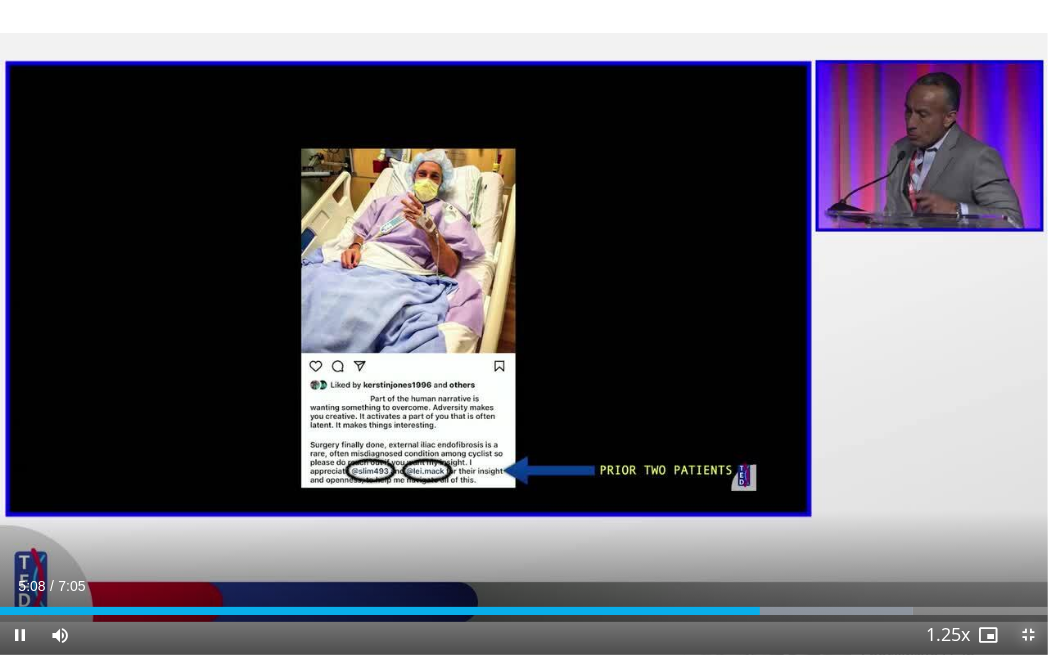 click at bounding box center (1028, 635) 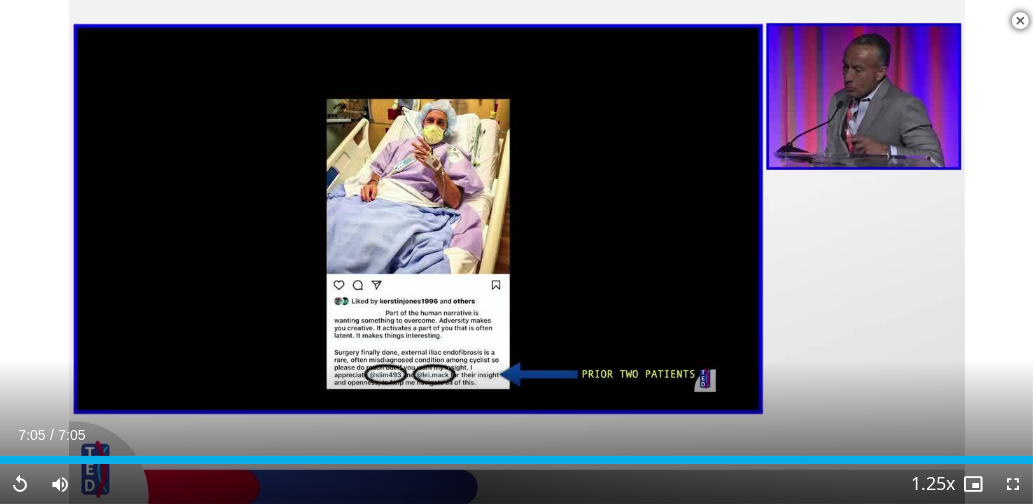 scroll, scrollTop: 1063, scrollLeft: 0, axis: vertical 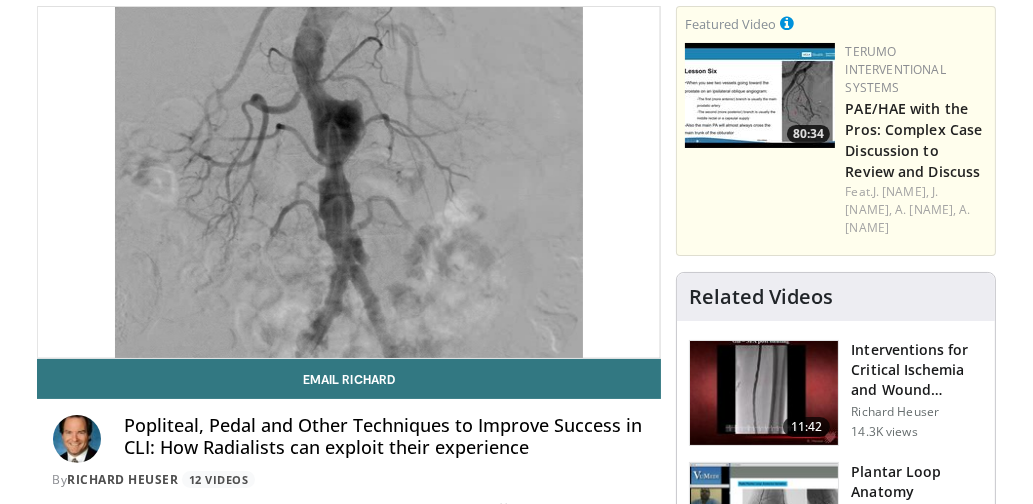 click on "**********" at bounding box center [357, 1642] 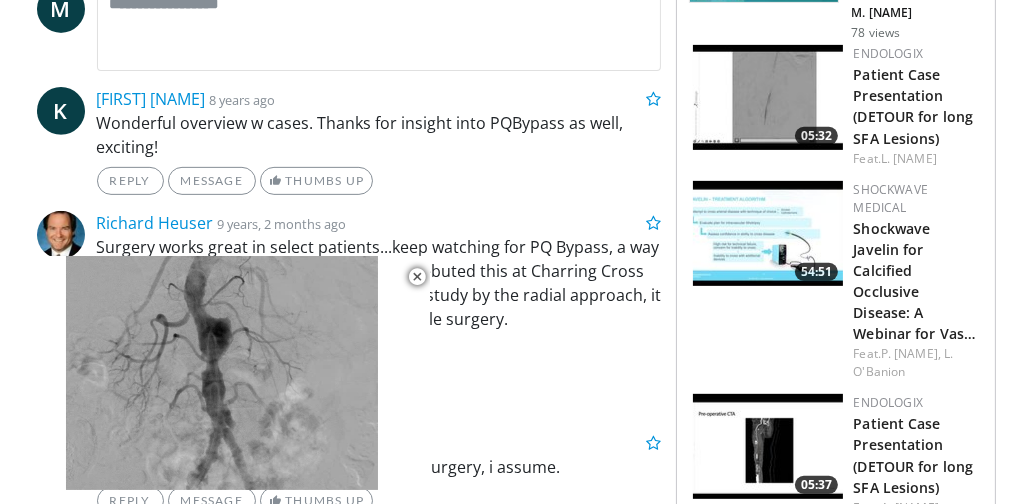 scroll, scrollTop: 903, scrollLeft: 0, axis: vertical 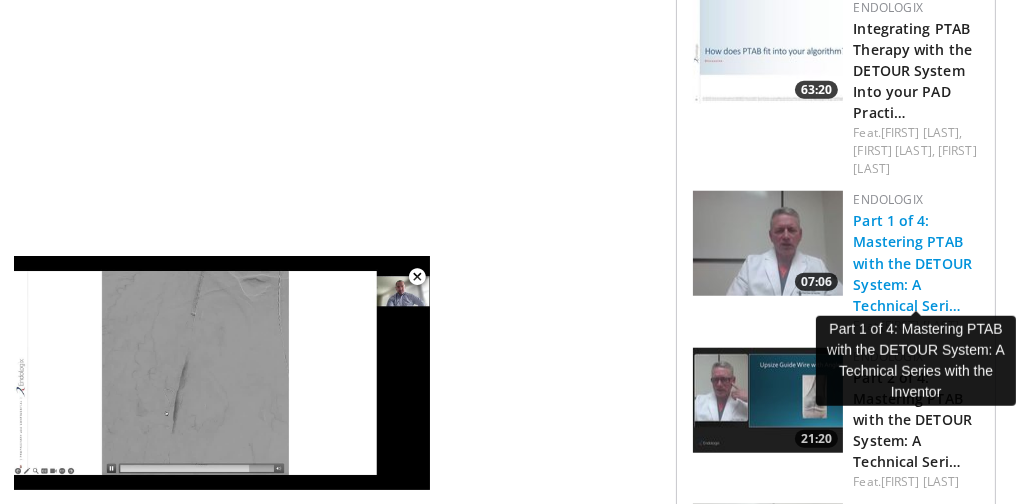 click on "Part 1 of 4: Mastering PTAB with the DETOUR System: A Technical Seri…" at bounding box center [912, 262] 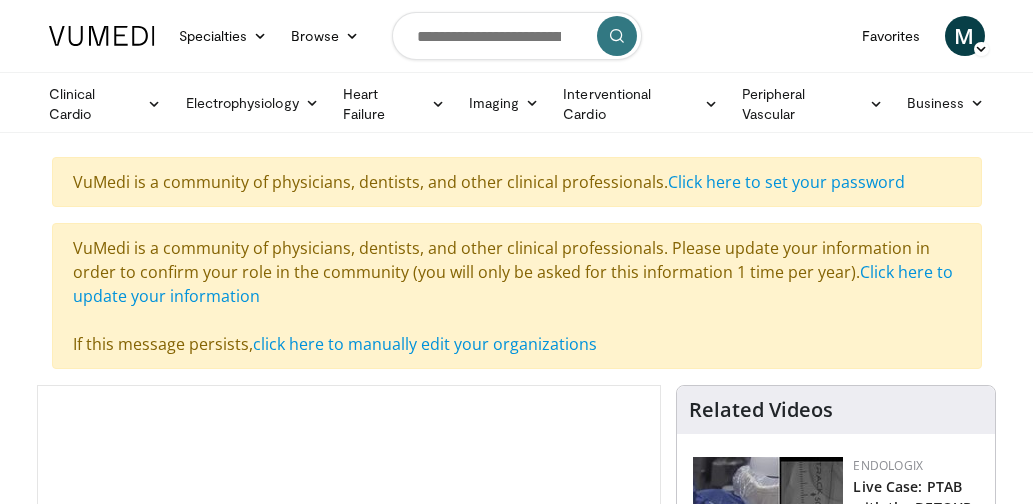 scroll, scrollTop: 0, scrollLeft: 0, axis: both 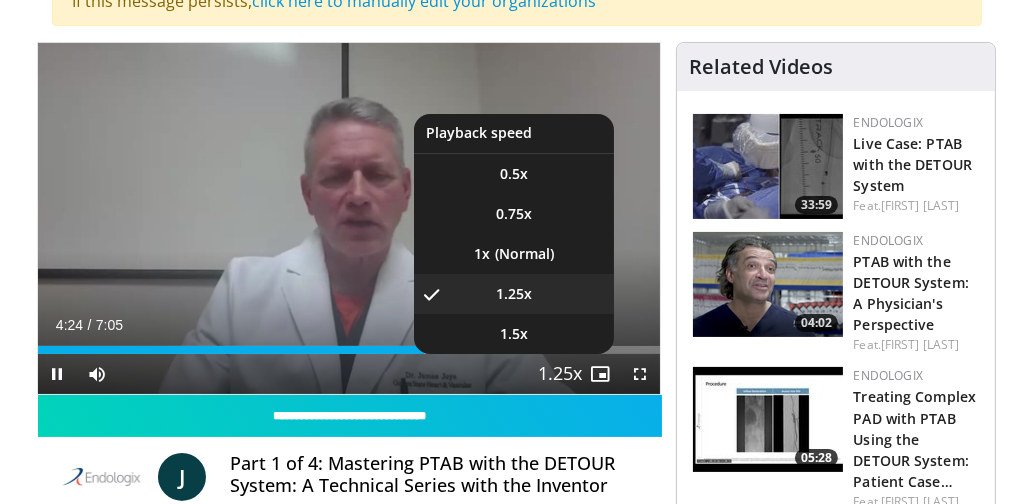 click at bounding box center (560, 375) 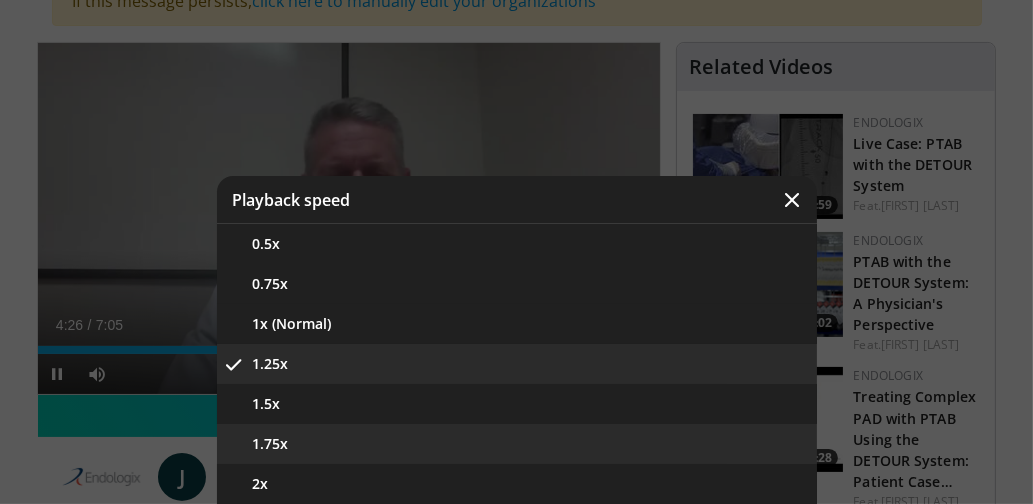 click on "1.75x" at bounding box center [517, 444] 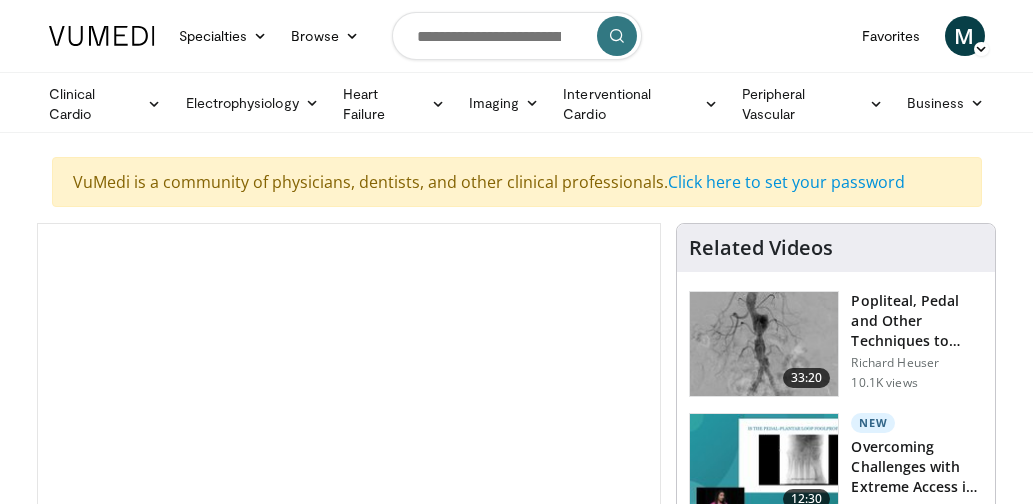 scroll, scrollTop: 0, scrollLeft: 0, axis: both 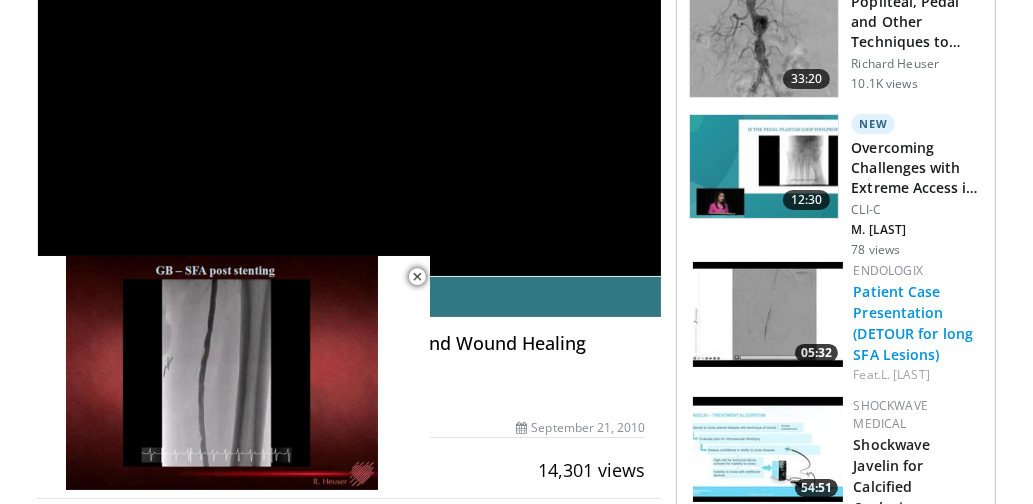 click on "Patient Case Presentation (DETOUR for long SFA Lesions)" at bounding box center (913, 323) 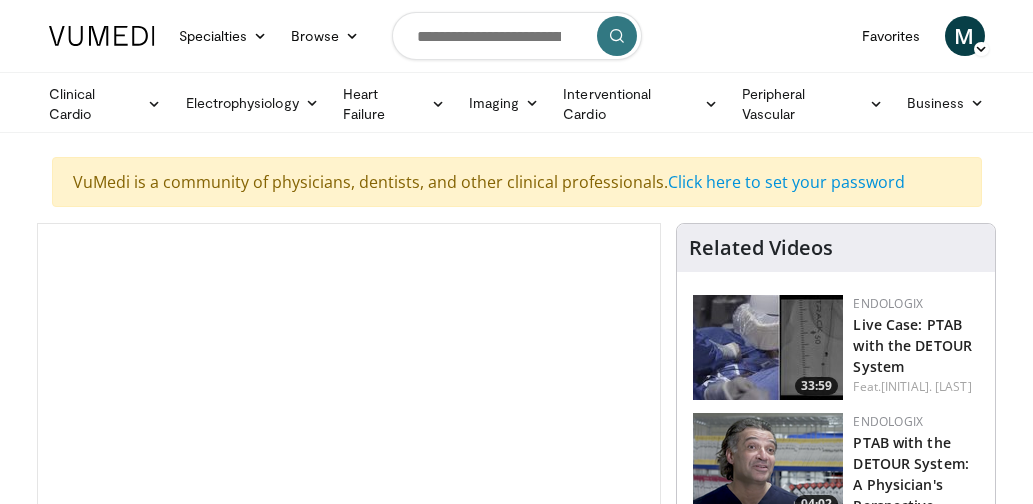 scroll, scrollTop: 0, scrollLeft: 0, axis: both 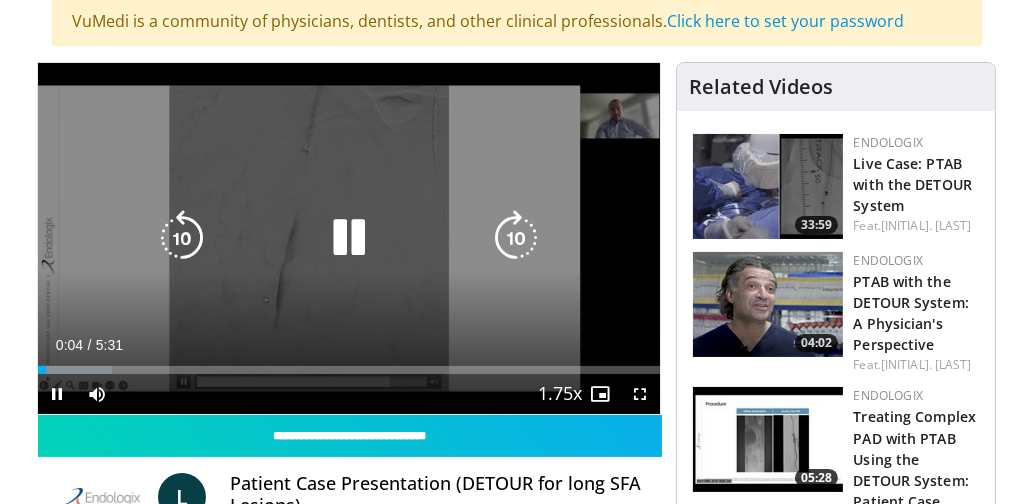 click on "10 seconds
Tap to unmute" at bounding box center (349, 238) 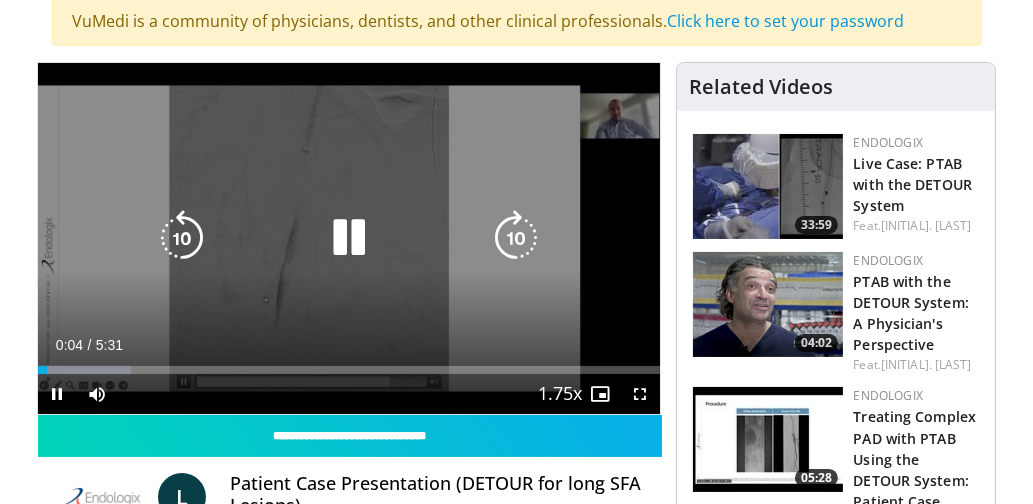 scroll, scrollTop: 163, scrollLeft: 0, axis: vertical 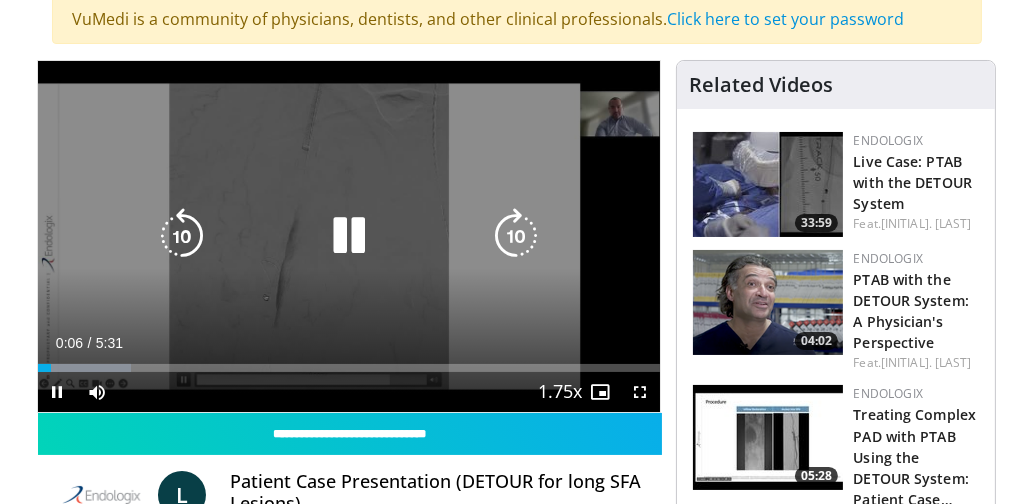 click at bounding box center (516, 236) 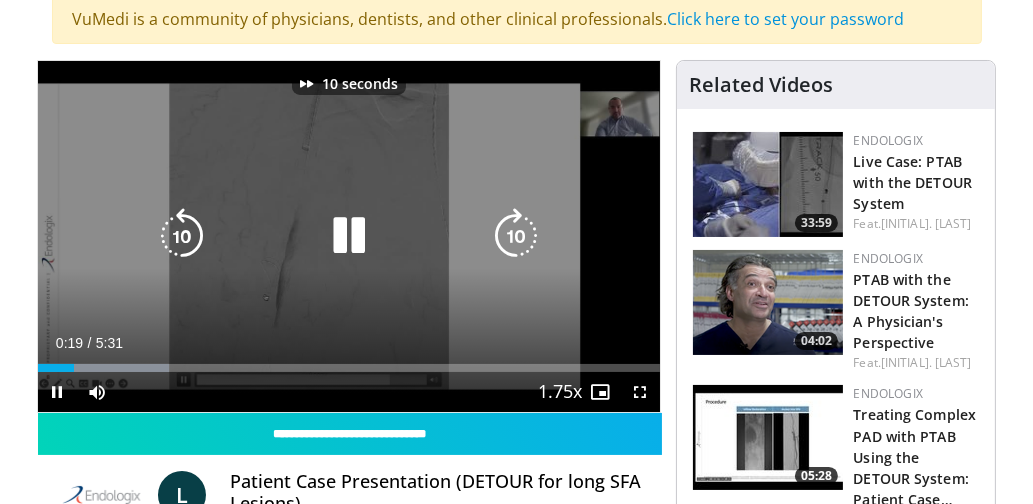 click at bounding box center [516, 236] 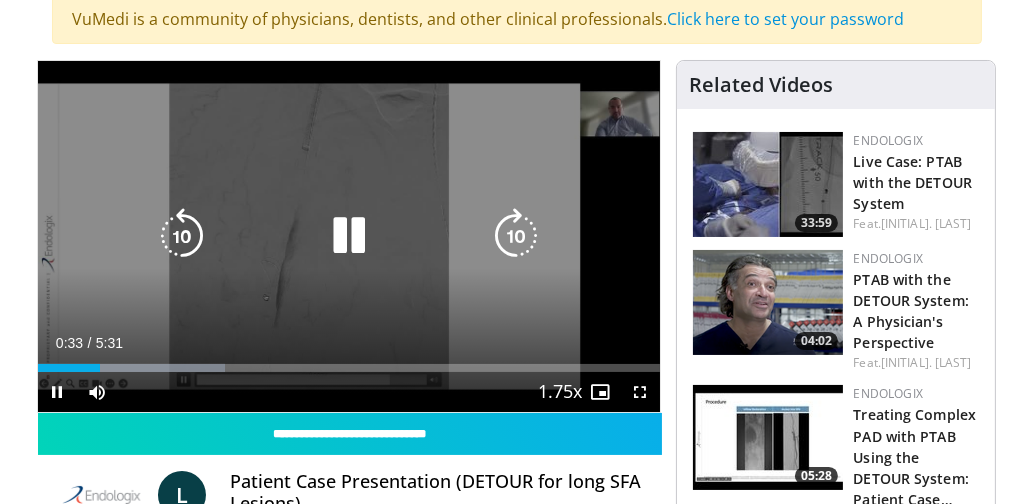click at bounding box center (516, 236) 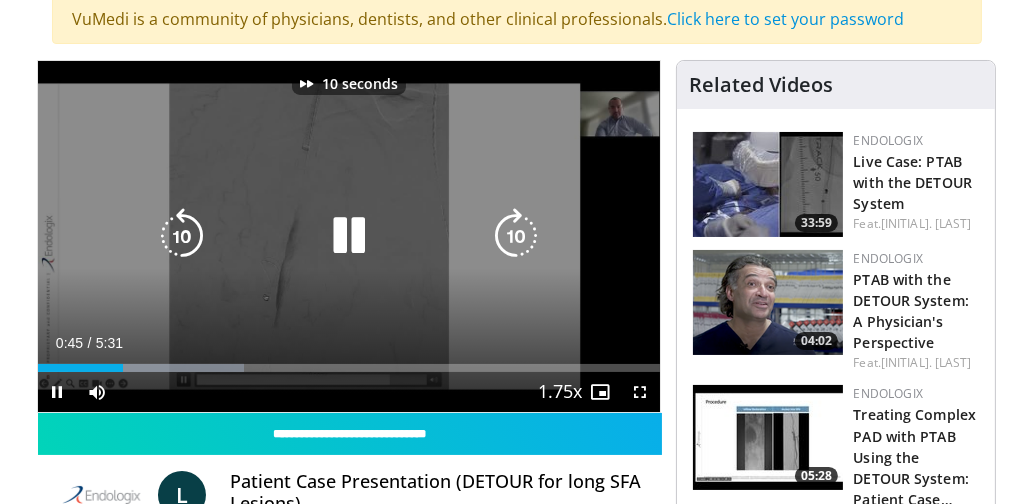 click at bounding box center (516, 236) 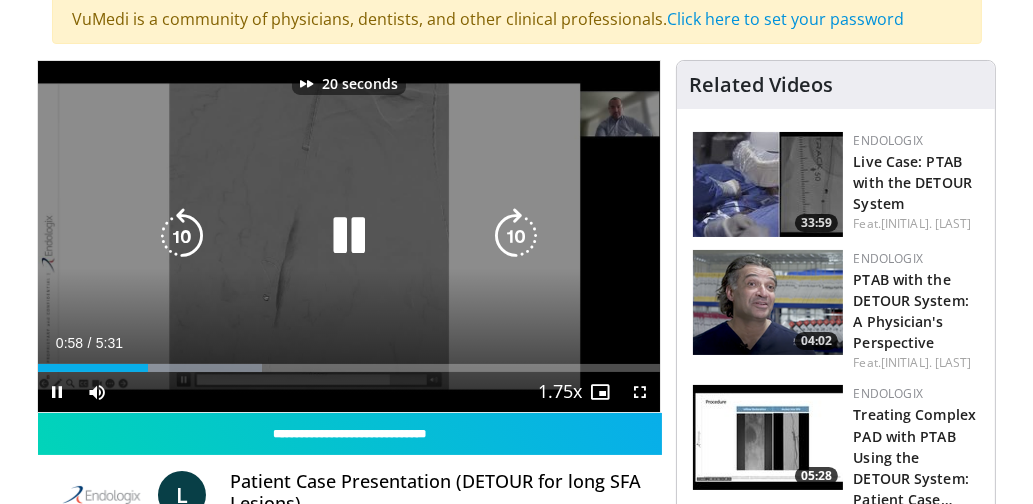 click at bounding box center [516, 236] 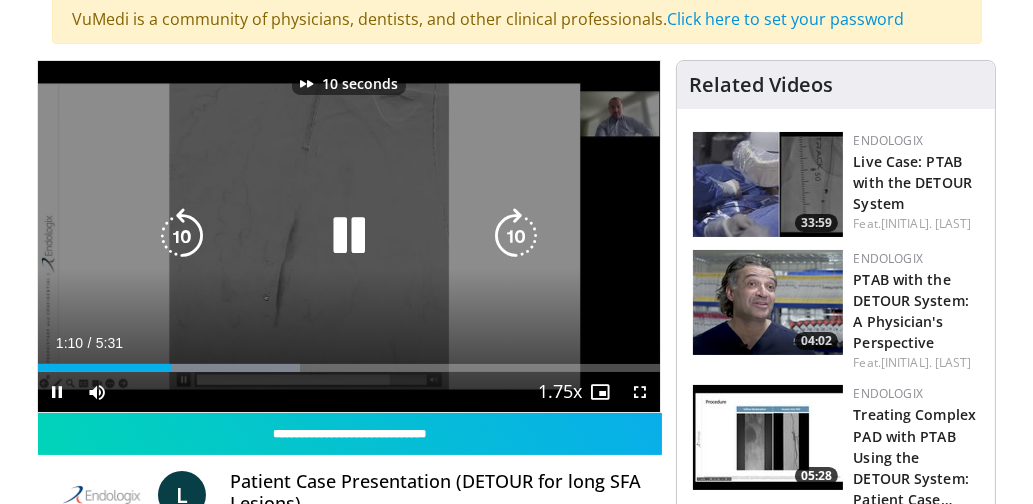 click at bounding box center [516, 236] 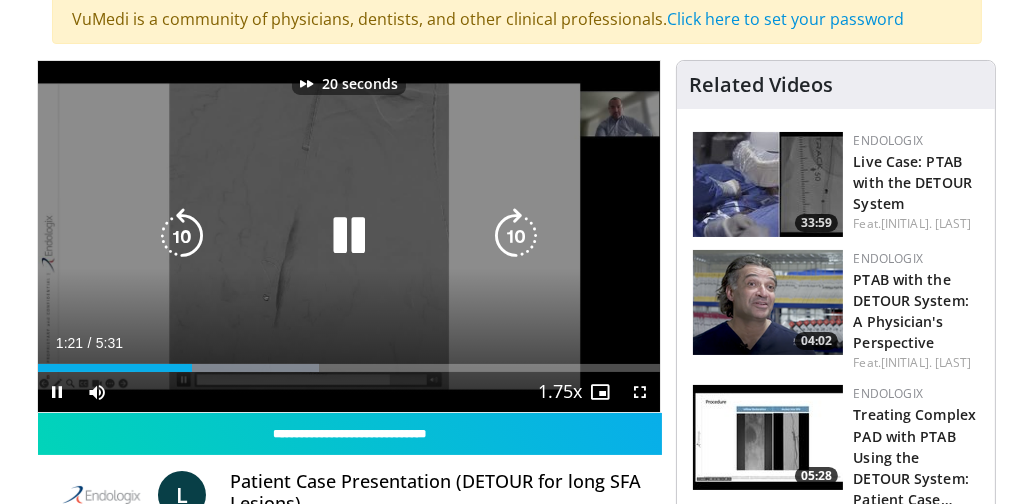 click at bounding box center [516, 236] 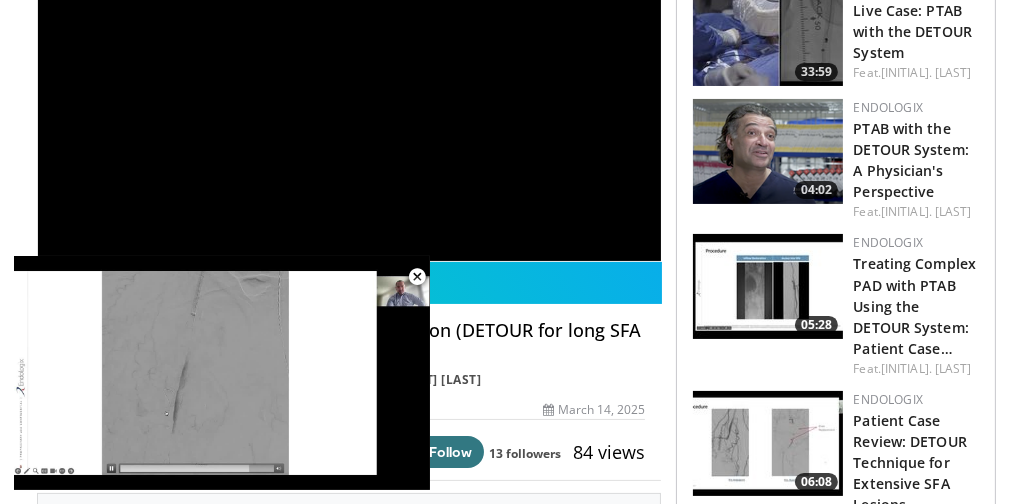 scroll, scrollTop: 312, scrollLeft: 0, axis: vertical 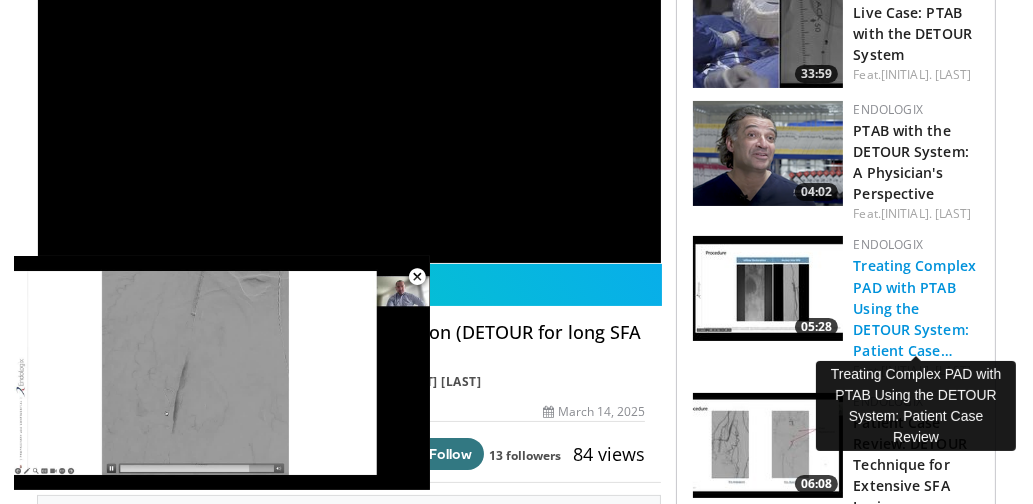 click on "Treating Complex PAD with PTAB Using the DETOUR System: Patient Case…" at bounding box center (914, 307) 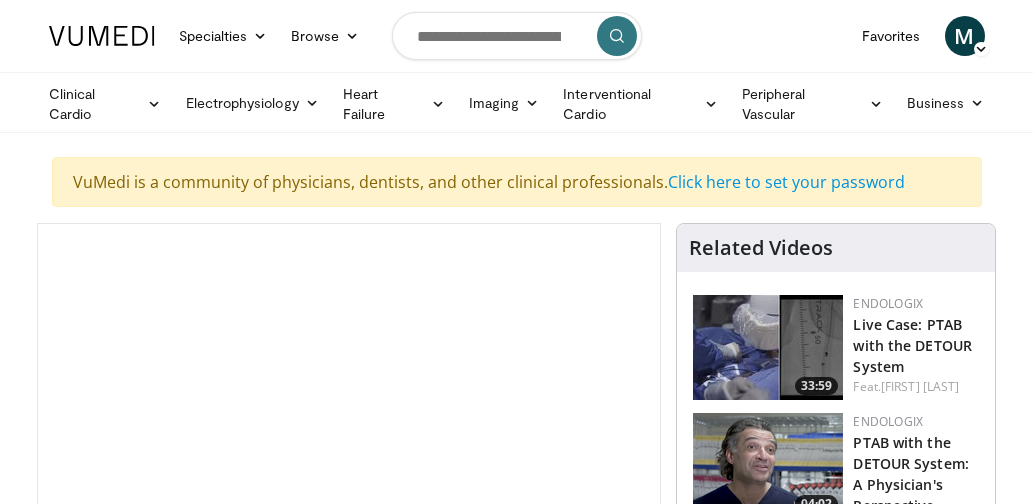 scroll, scrollTop: 0, scrollLeft: 0, axis: both 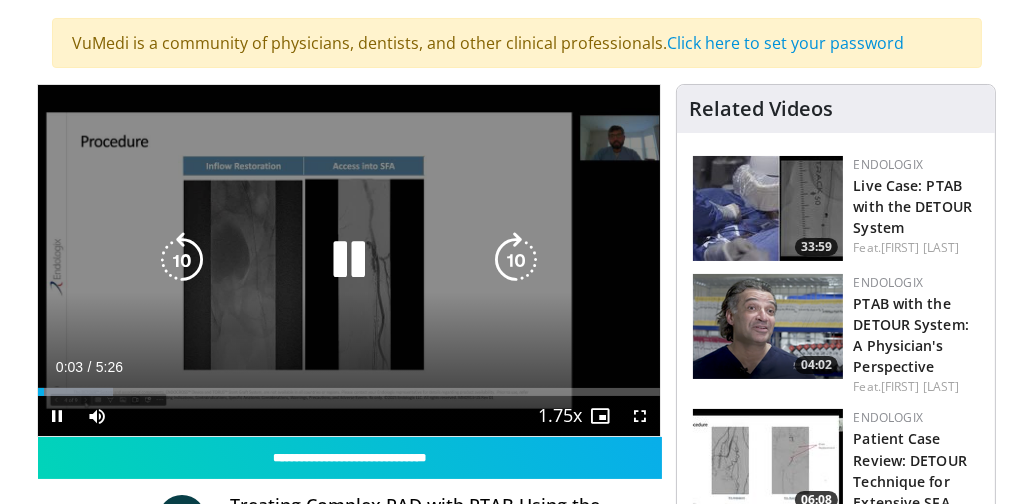 click at bounding box center [516, 260] 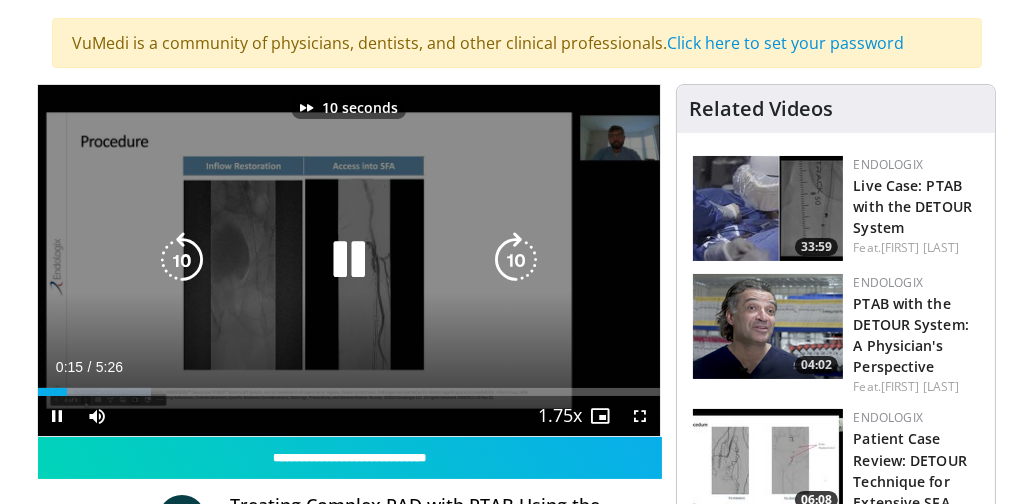 click at bounding box center [516, 260] 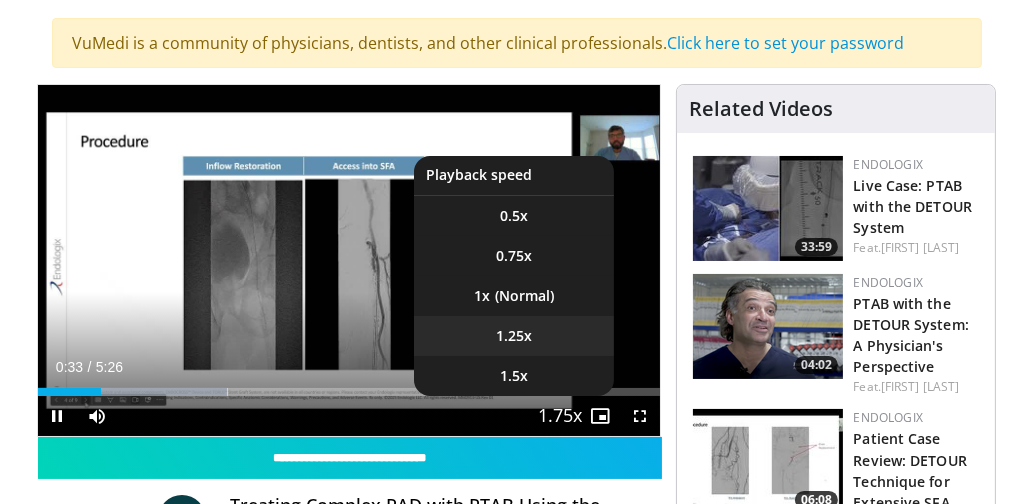 click on "1.25x" at bounding box center [514, 336] 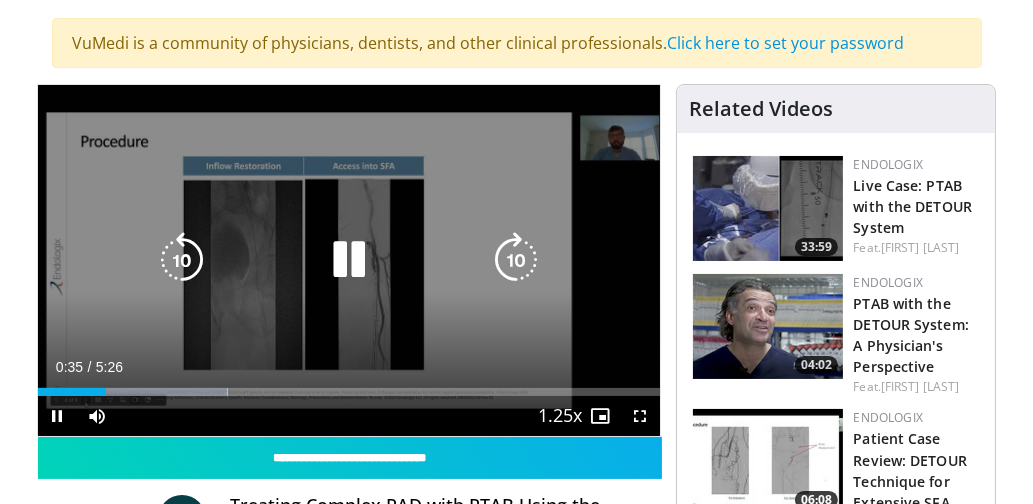 click at bounding box center (516, 260) 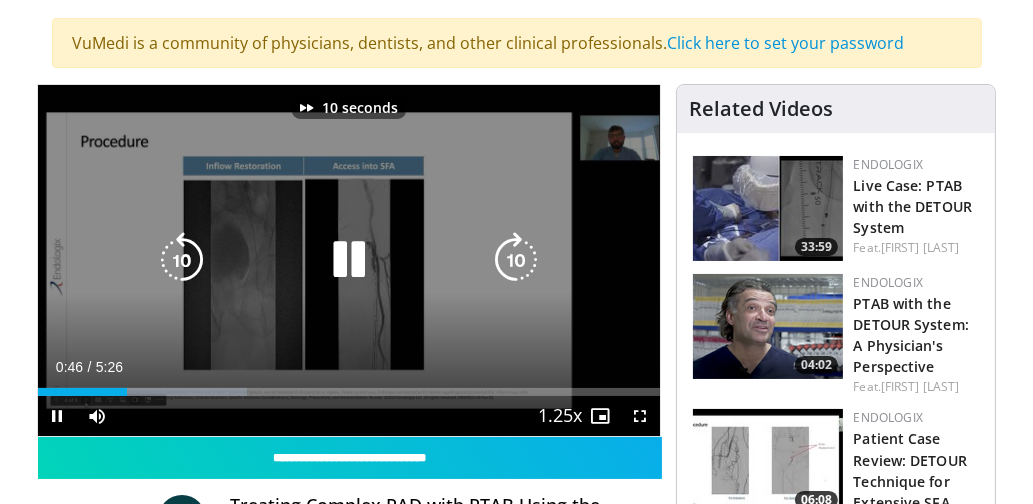 click at bounding box center [516, 260] 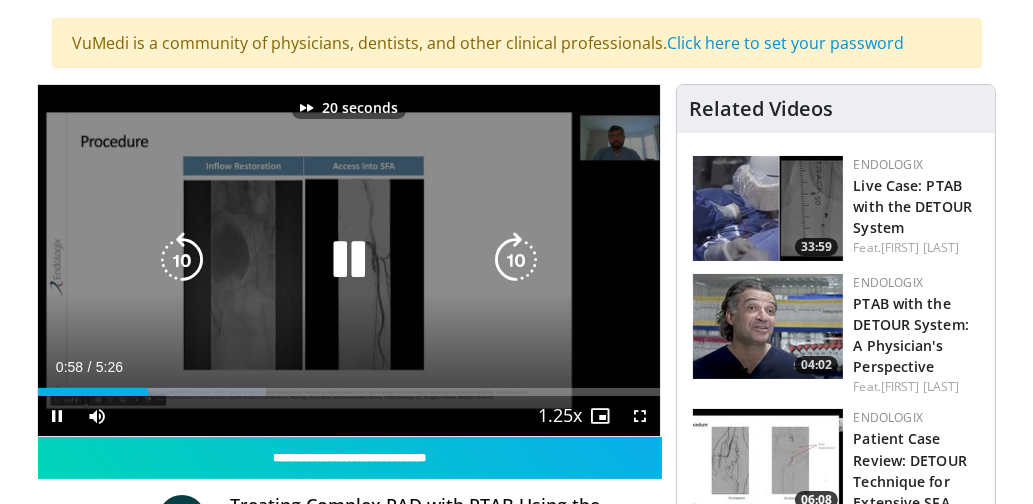 click at bounding box center (516, 260) 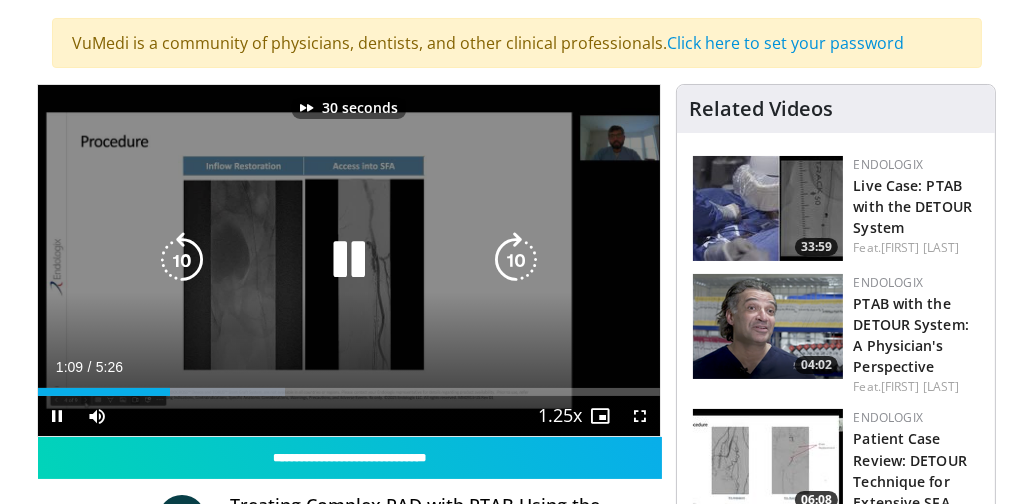 click at bounding box center (516, 260) 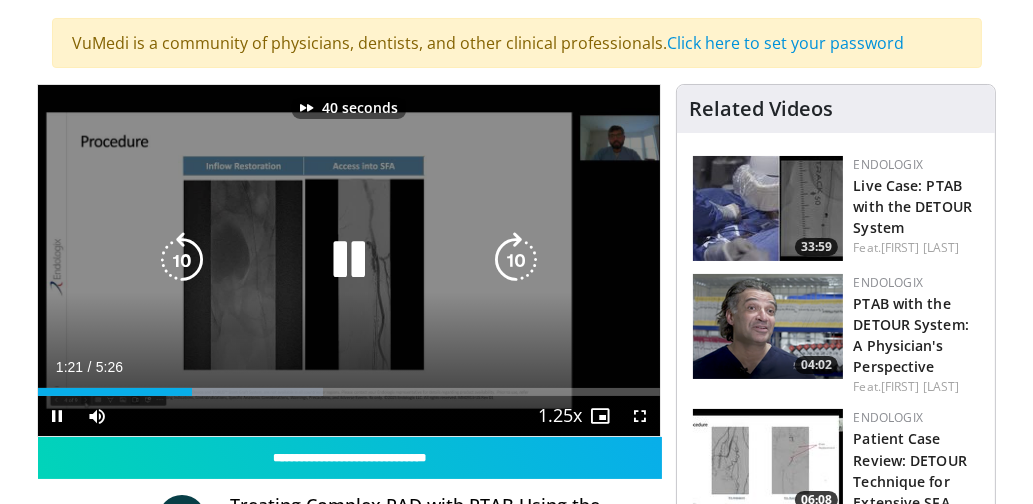 click at bounding box center (516, 260) 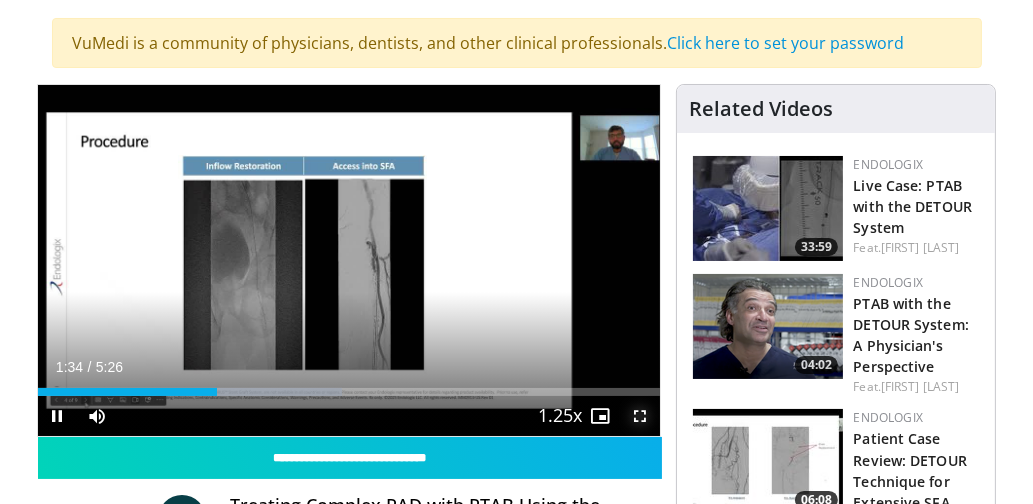 click at bounding box center [640, 416] 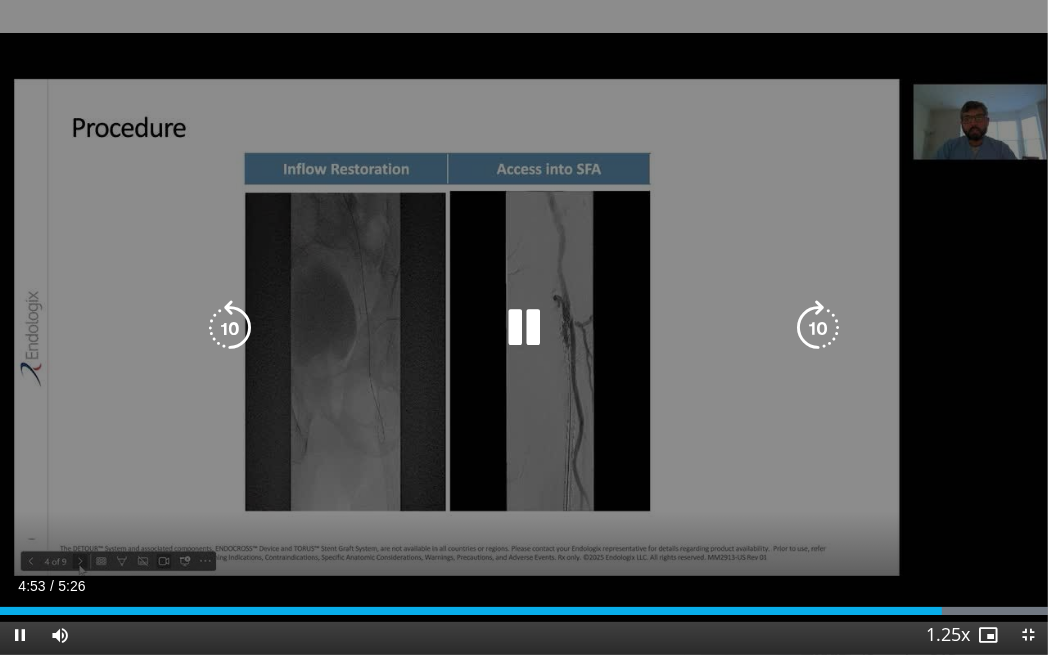 click at bounding box center (818, 328) 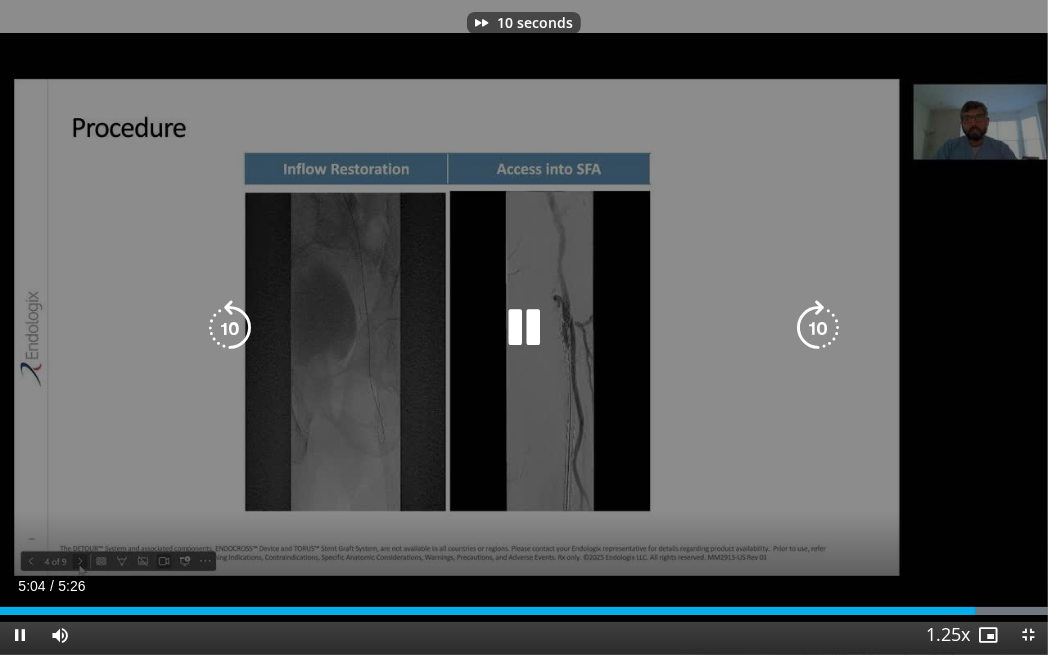 click at bounding box center [818, 328] 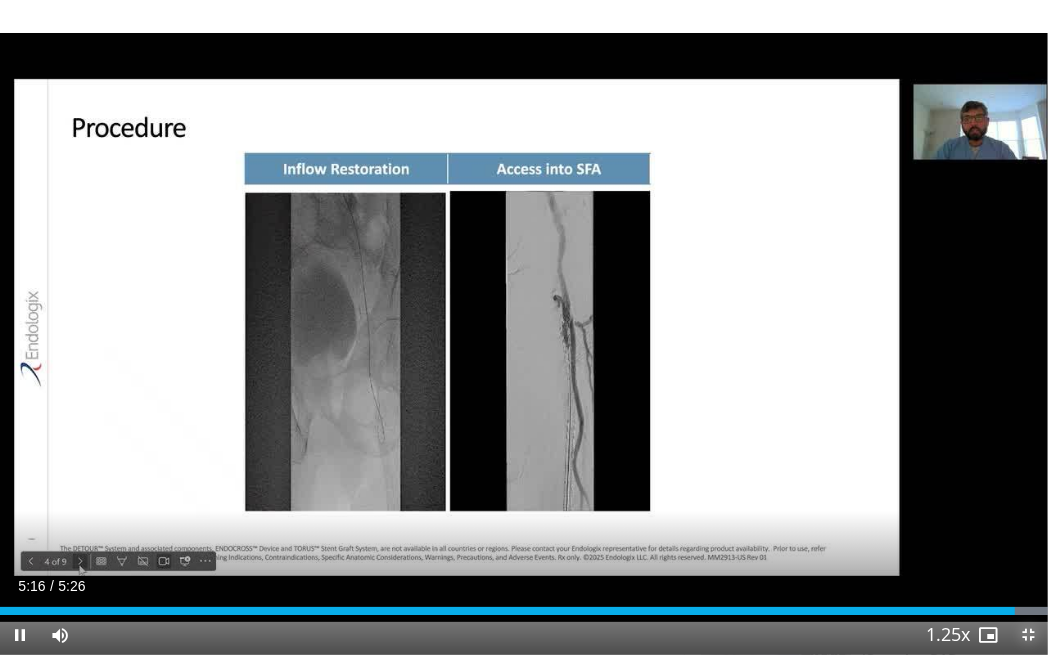 click at bounding box center [1028, 635] 